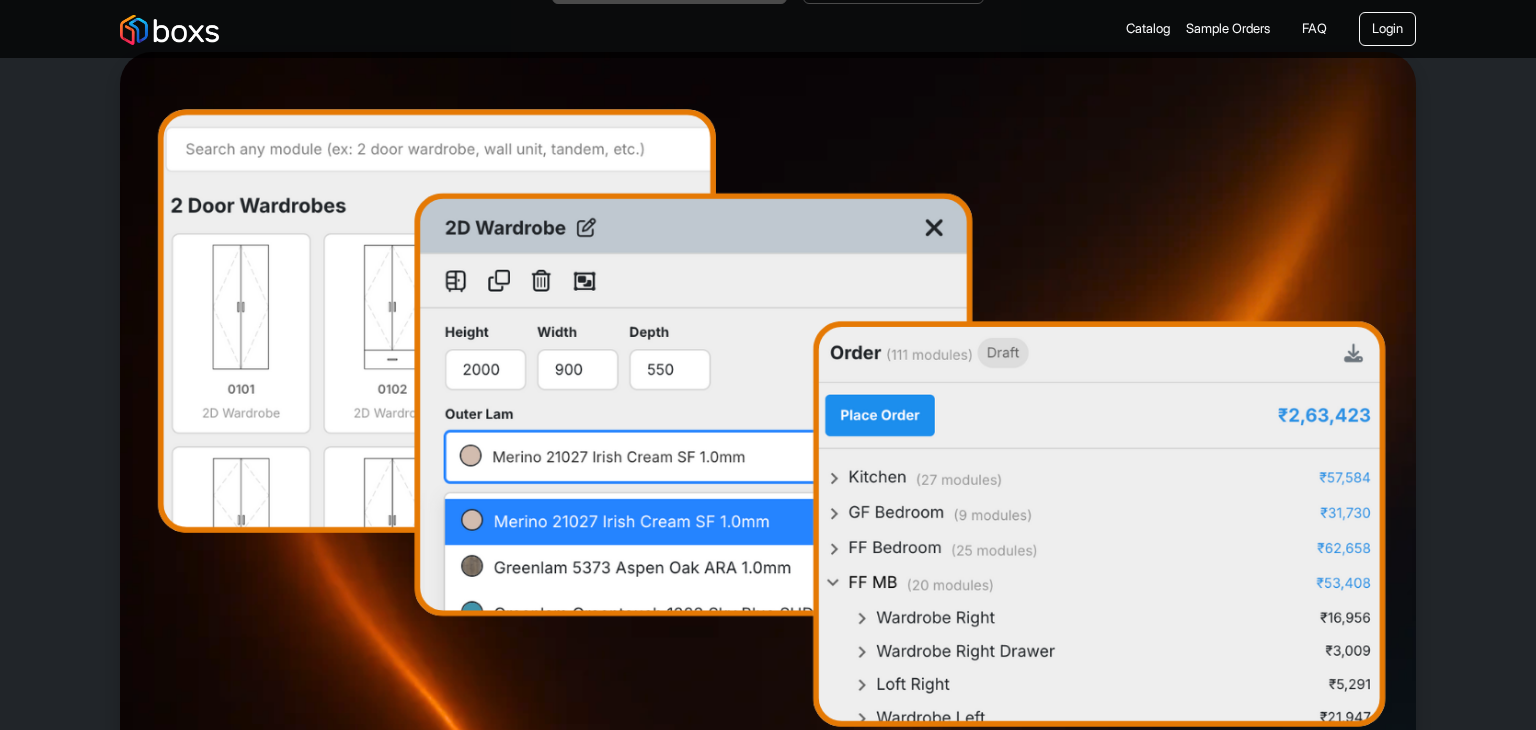 scroll, scrollTop: 0, scrollLeft: 0, axis: both 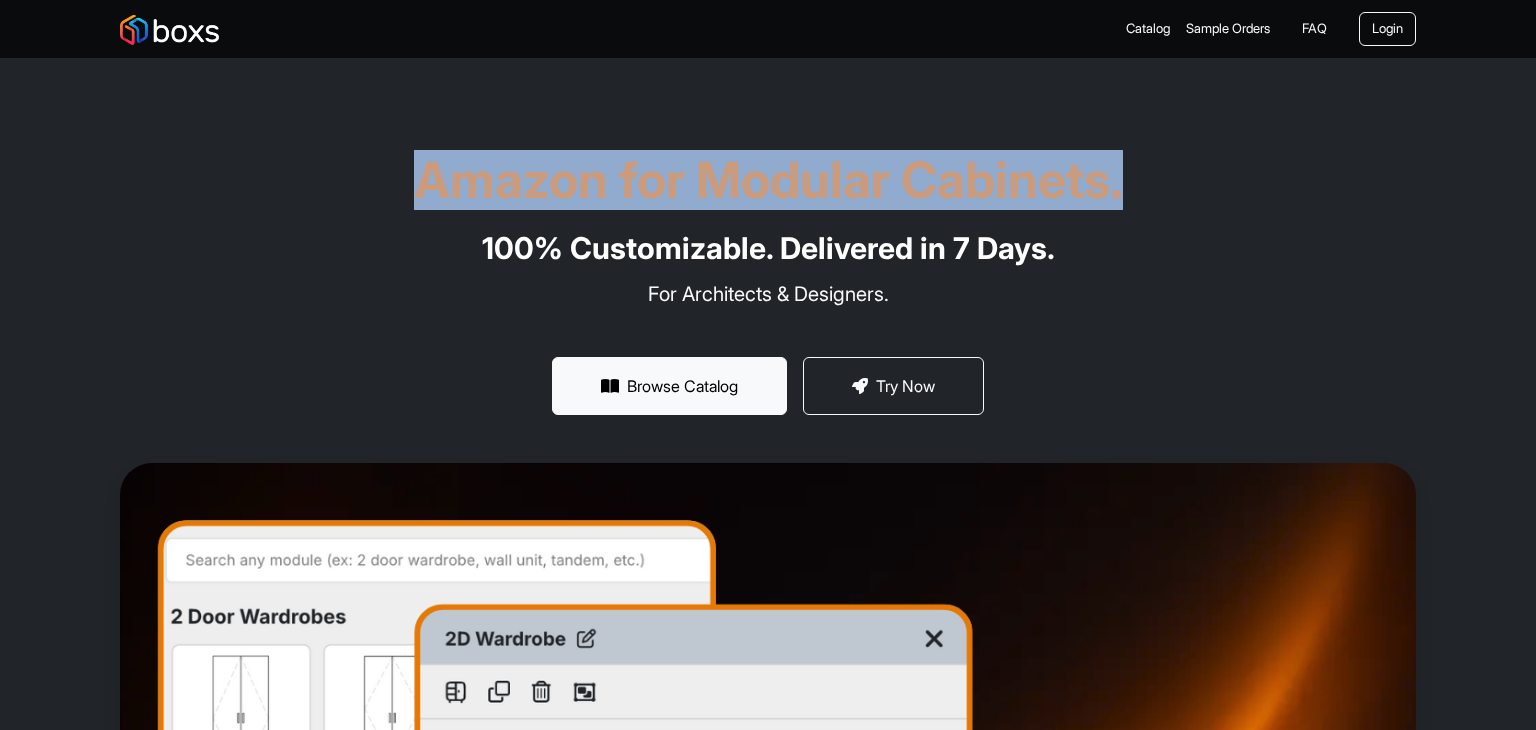drag, startPoint x: 403, startPoint y: 161, endPoint x: 1535, endPoint y: 194, distance: 1132.481 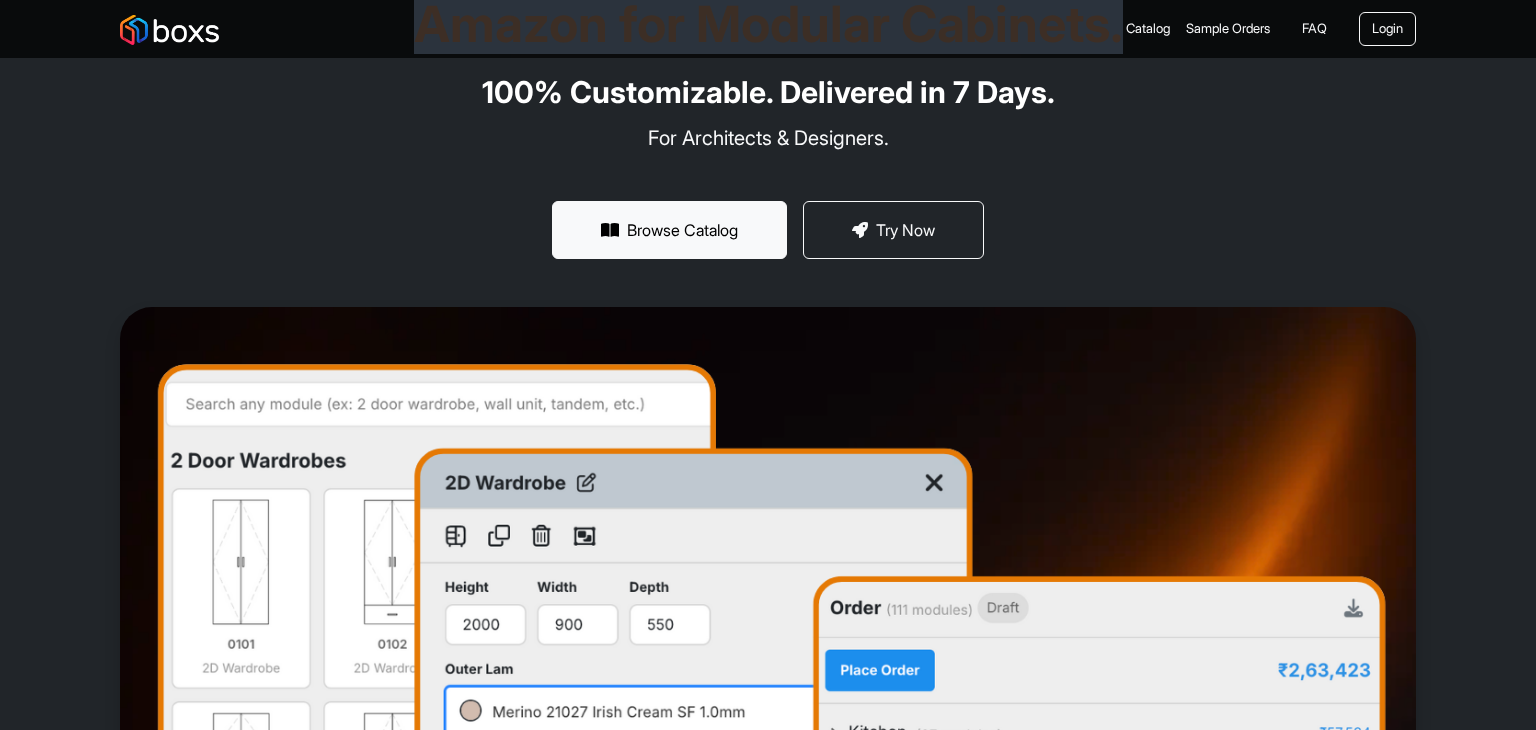 scroll, scrollTop: 0, scrollLeft: 0, axis: both 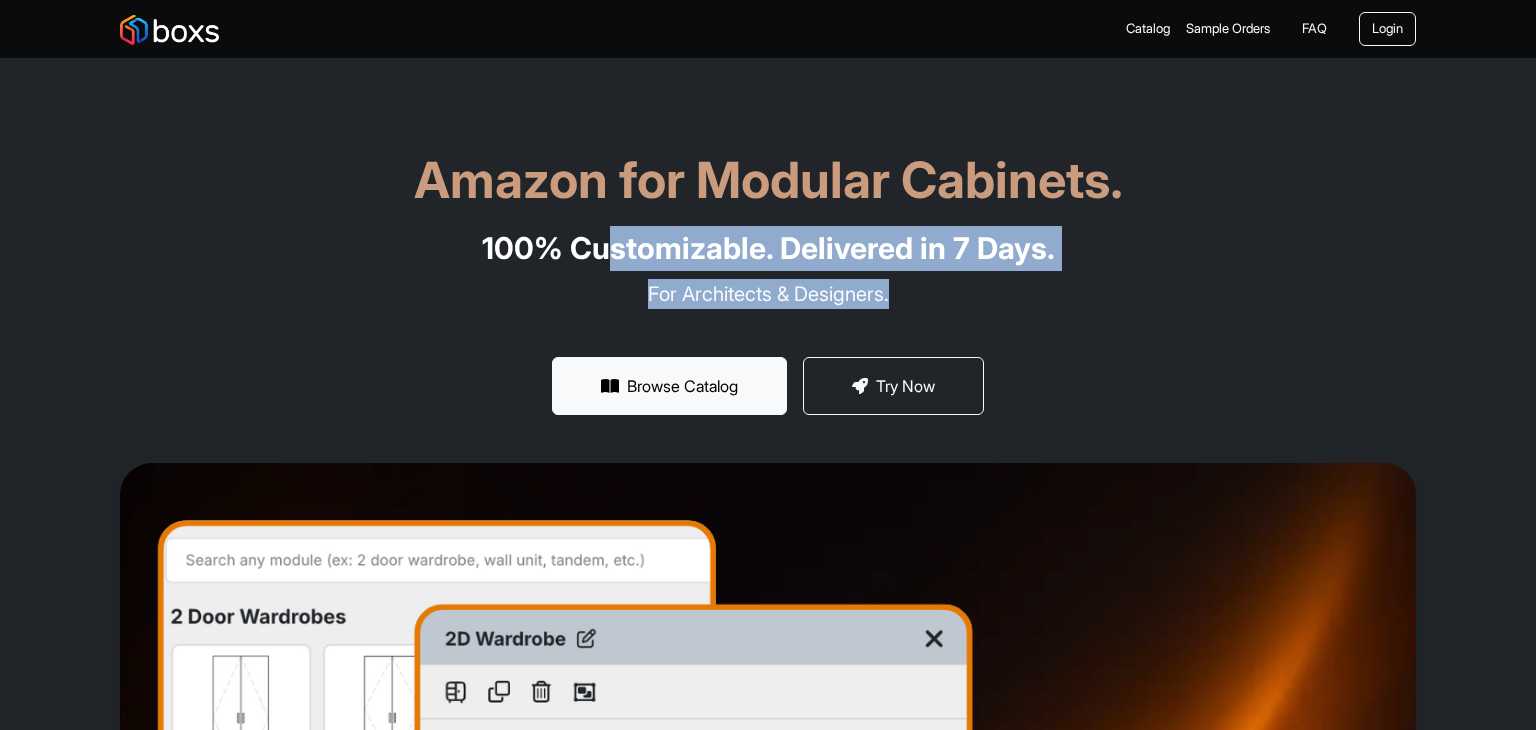 drag, startPoint x: 984, startPoint y: 289, endPoint x: 1332, endPoint y: 291, distance: 348.00574 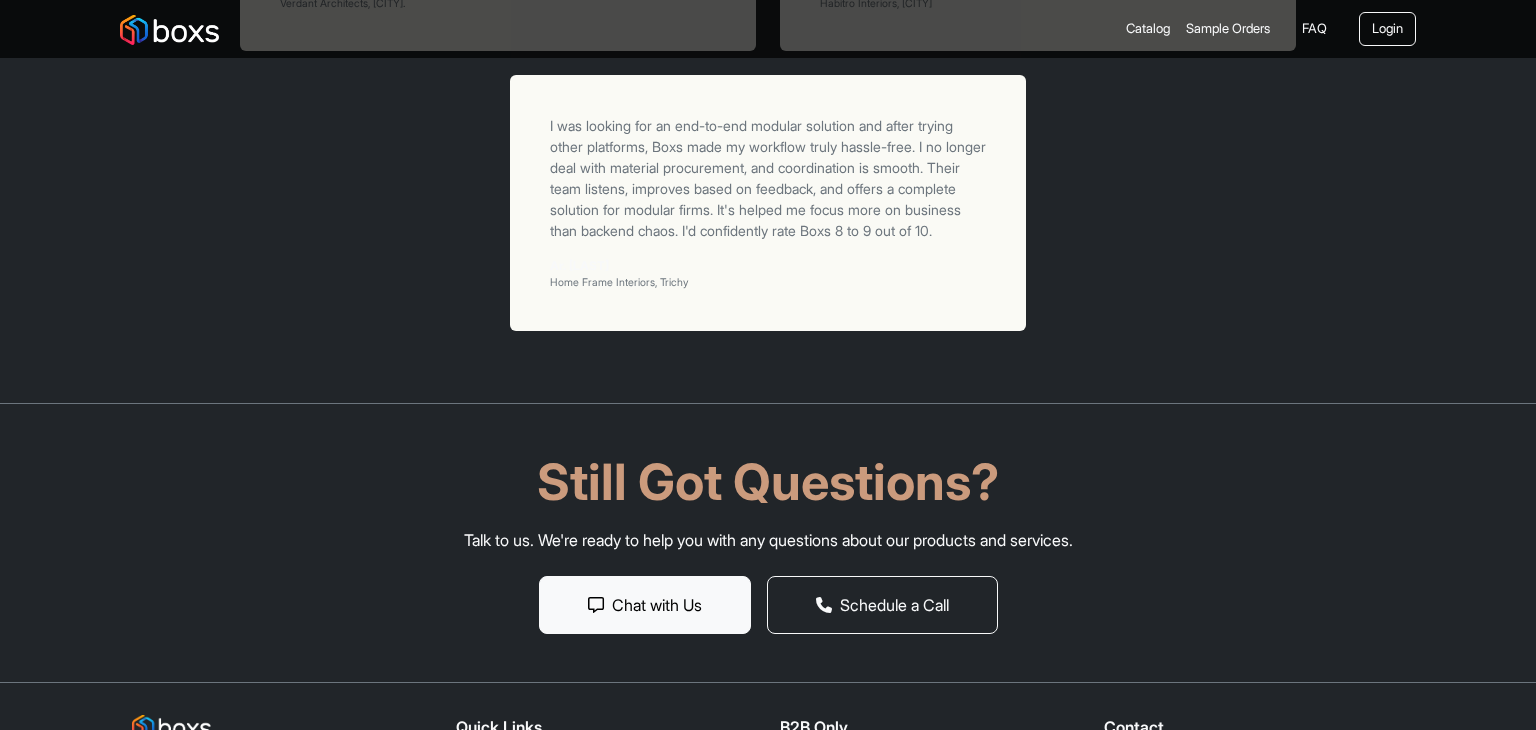 scroll, scrollTop: 6880, scrollLeft: 0, axis: vertical 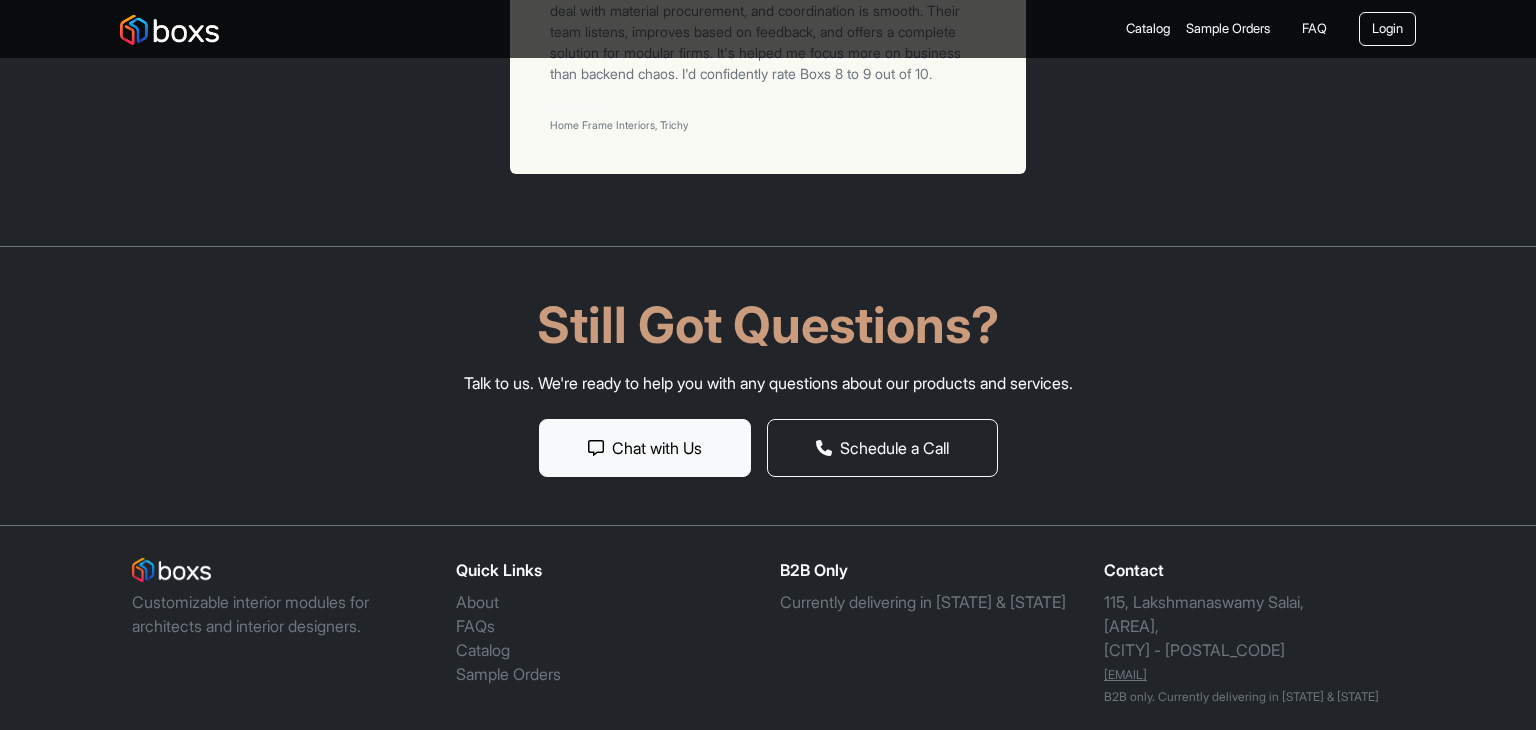 click on "B2B only. Currently delivering in [STATE] & [STATE]" at bounding box center [1254, 697] 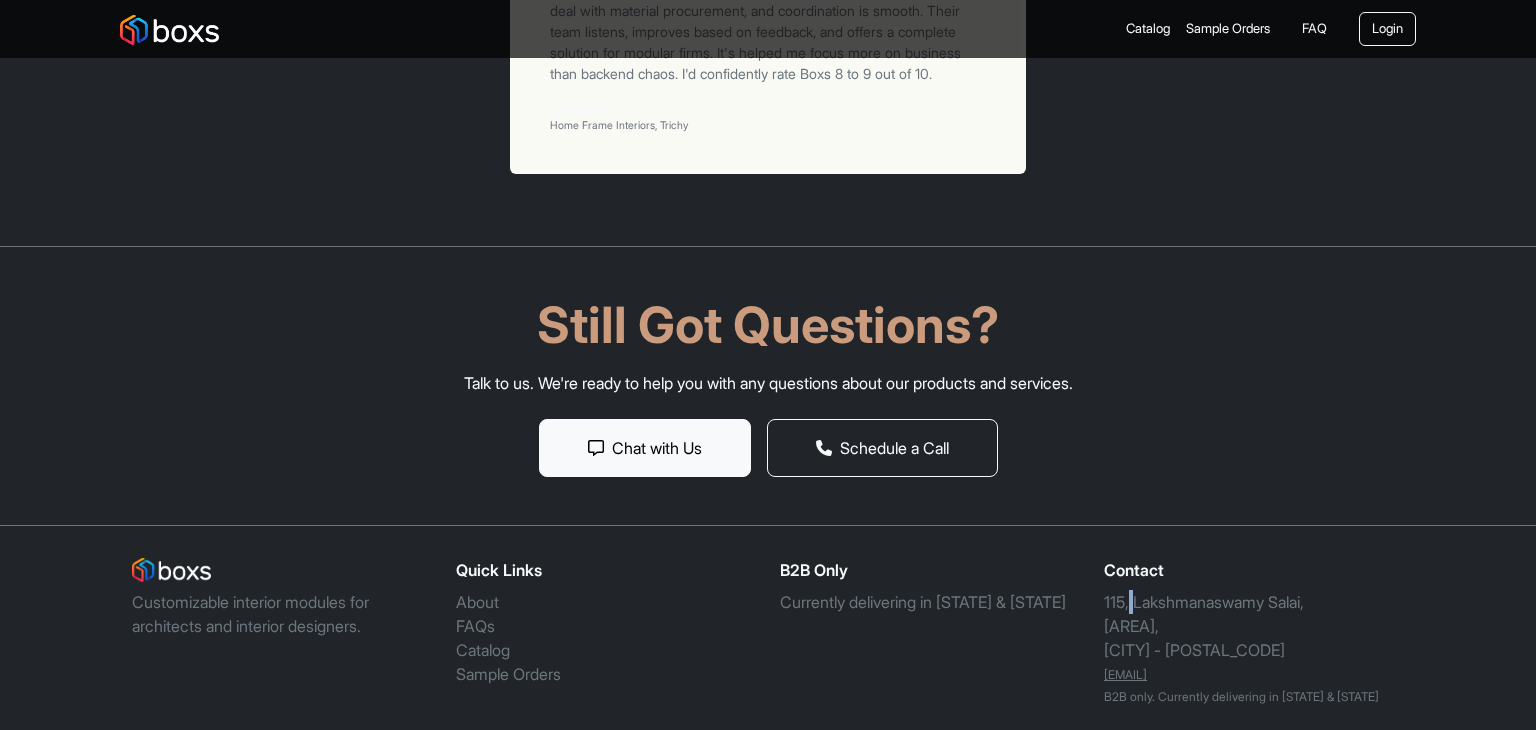 click on "[NUMBER], [STREET], [AREA], [CITY] - [POSTAL_CODE]" at bounding box center [1254, 626] 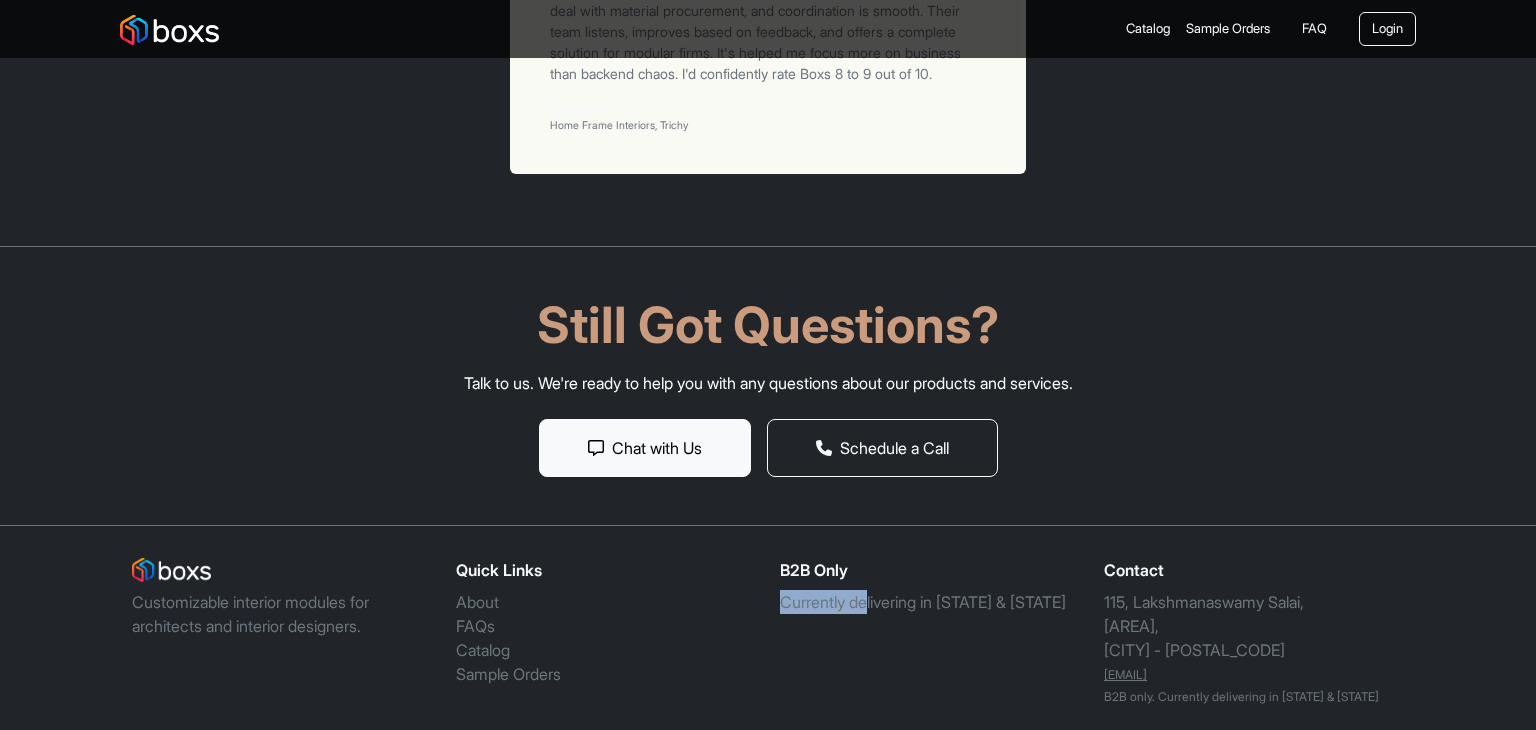 drag, startPoint x: 872, startPoint y: 594, endPoint x: 778, endPoint y: 570, distance: 97.015465 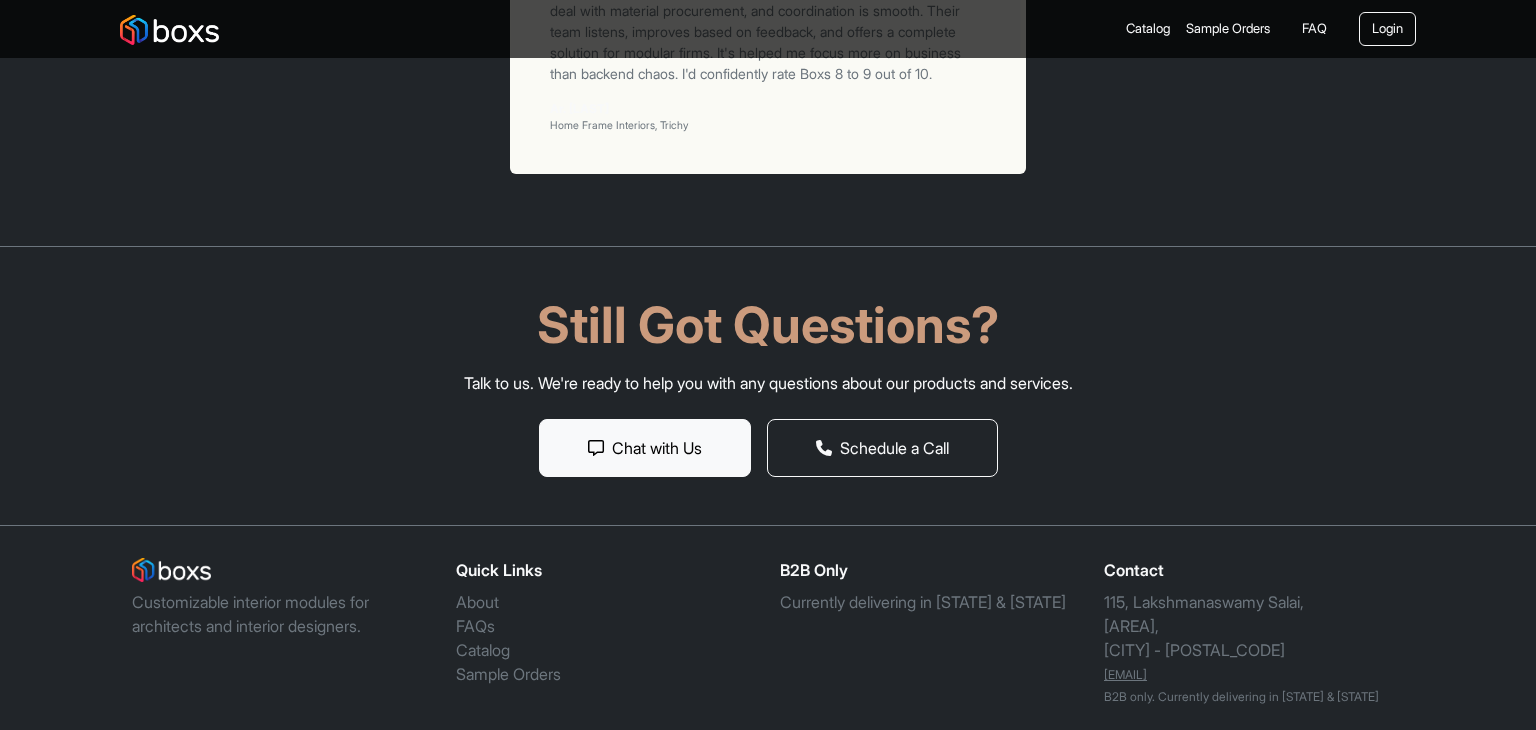click on "B2B Only Currently delivering in [STATE] & [STATE]" at bounding box center (930, 640) 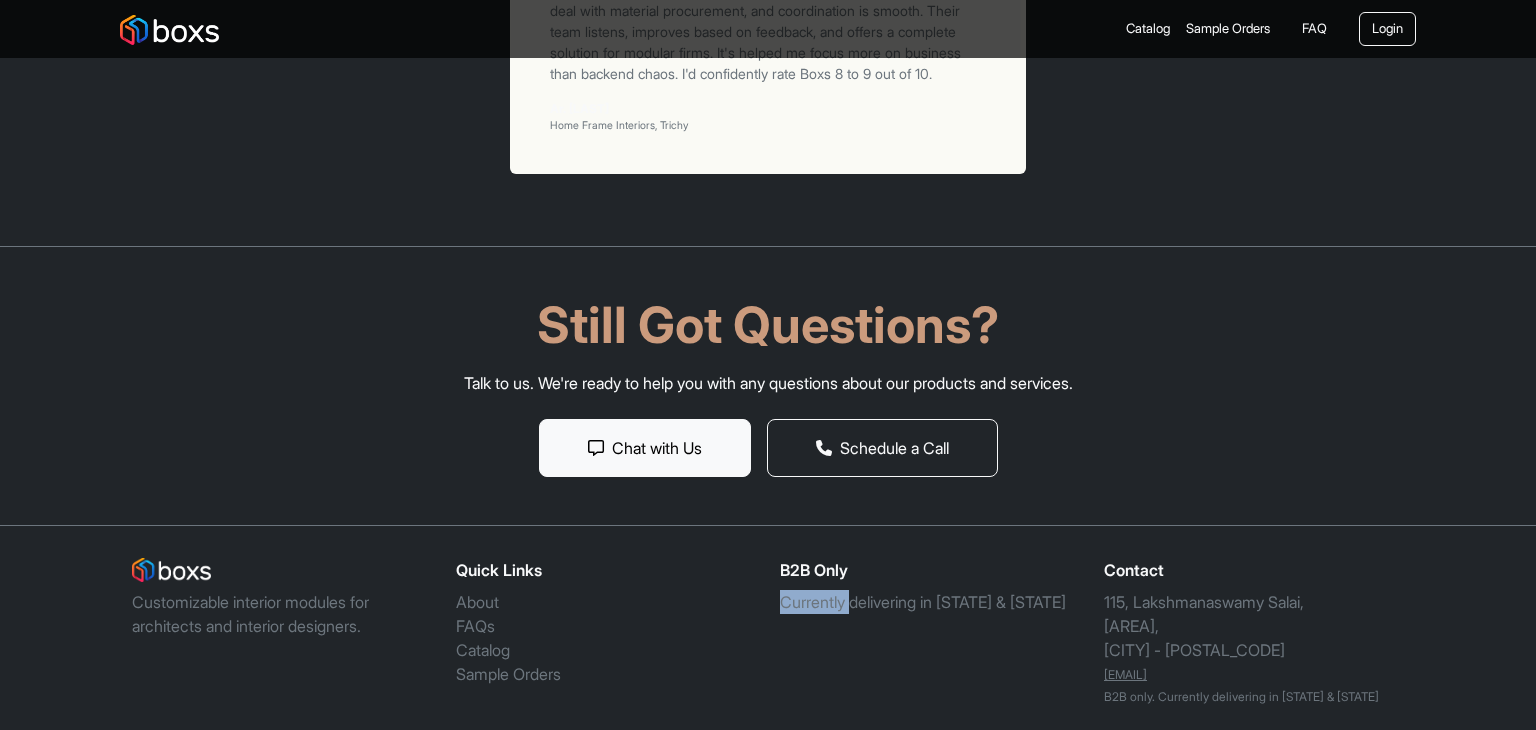 click on "B2B Only Currently delivering in [STATE] & [STATE]" at bounding box center (930, 640) 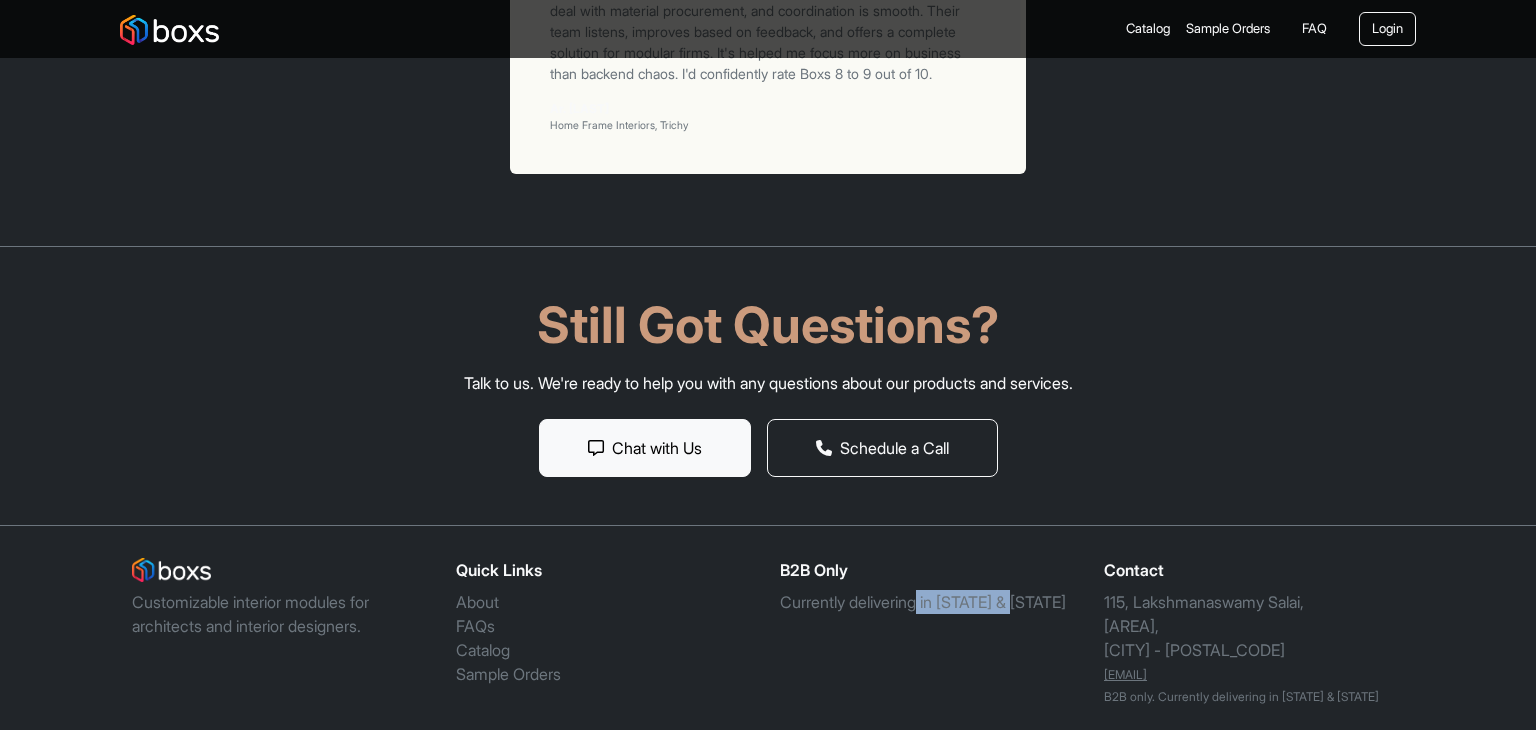 drag, startPoint x: 923, startPoint y: 581, endPoint x: 1028, endPoint y: 581, distance: 105 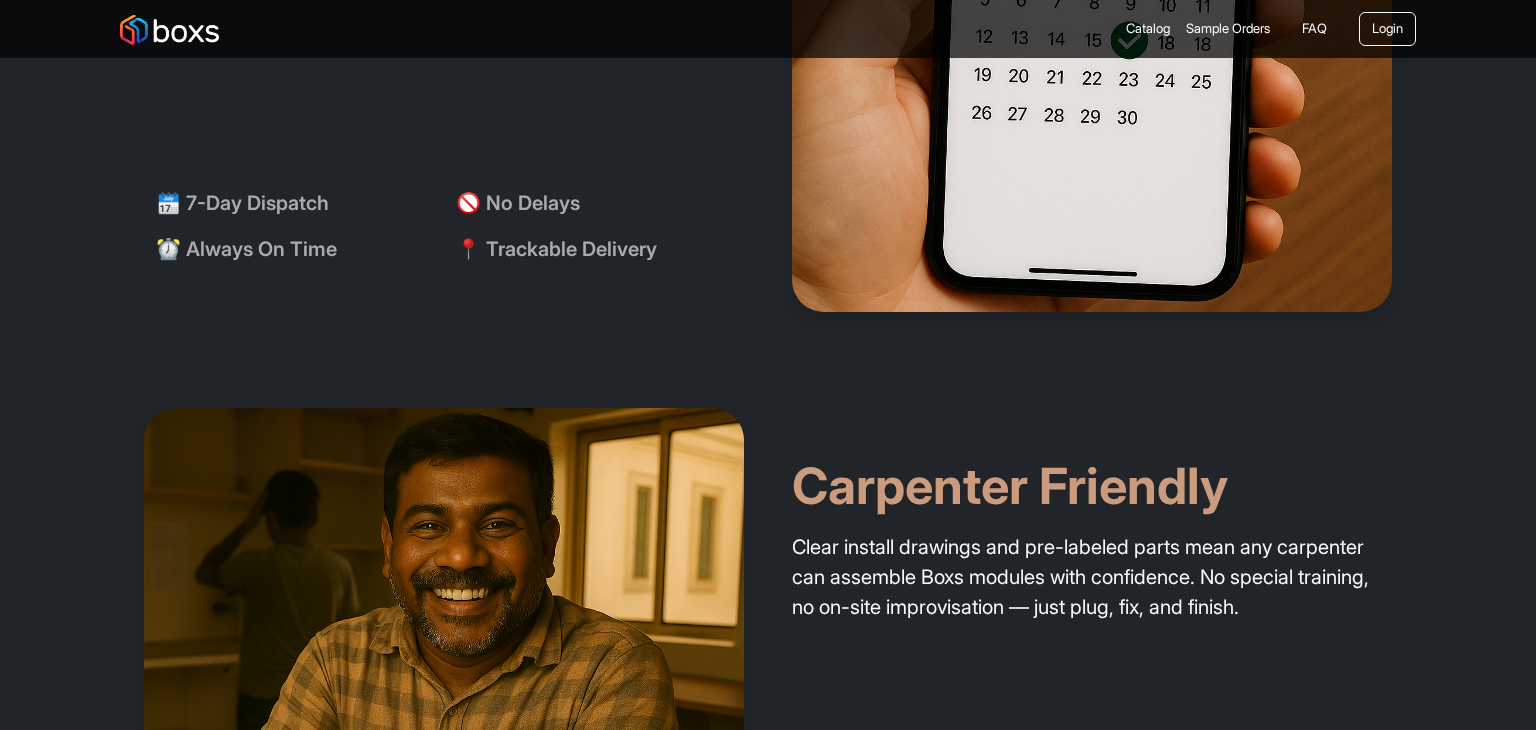 scroll, scrollTop: 3880, scrollLeft: 0, axis: vertical 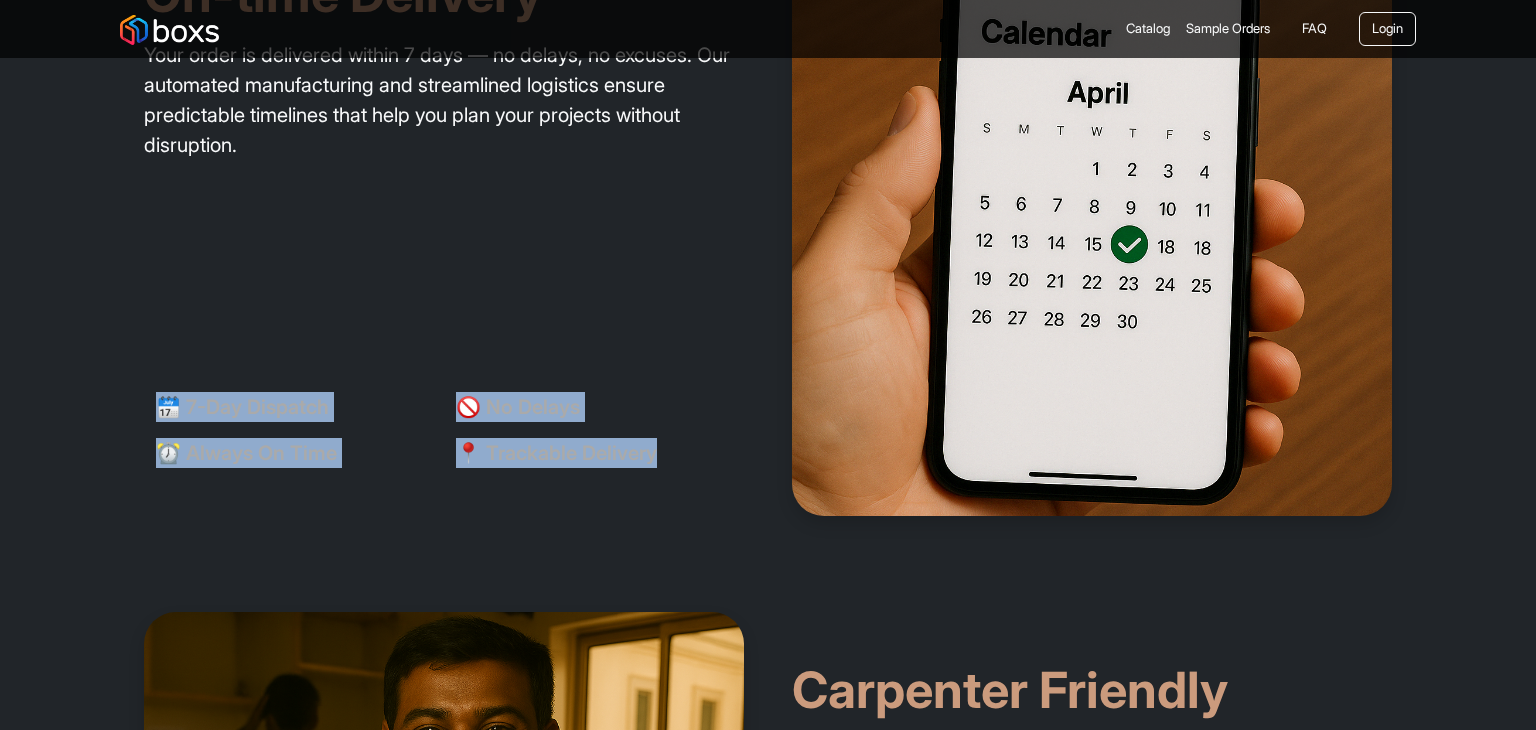 drag, startPoint x: 116, startPoint y: 373, endPoint x: 691, endPoint y: 469, distance: 582.95886 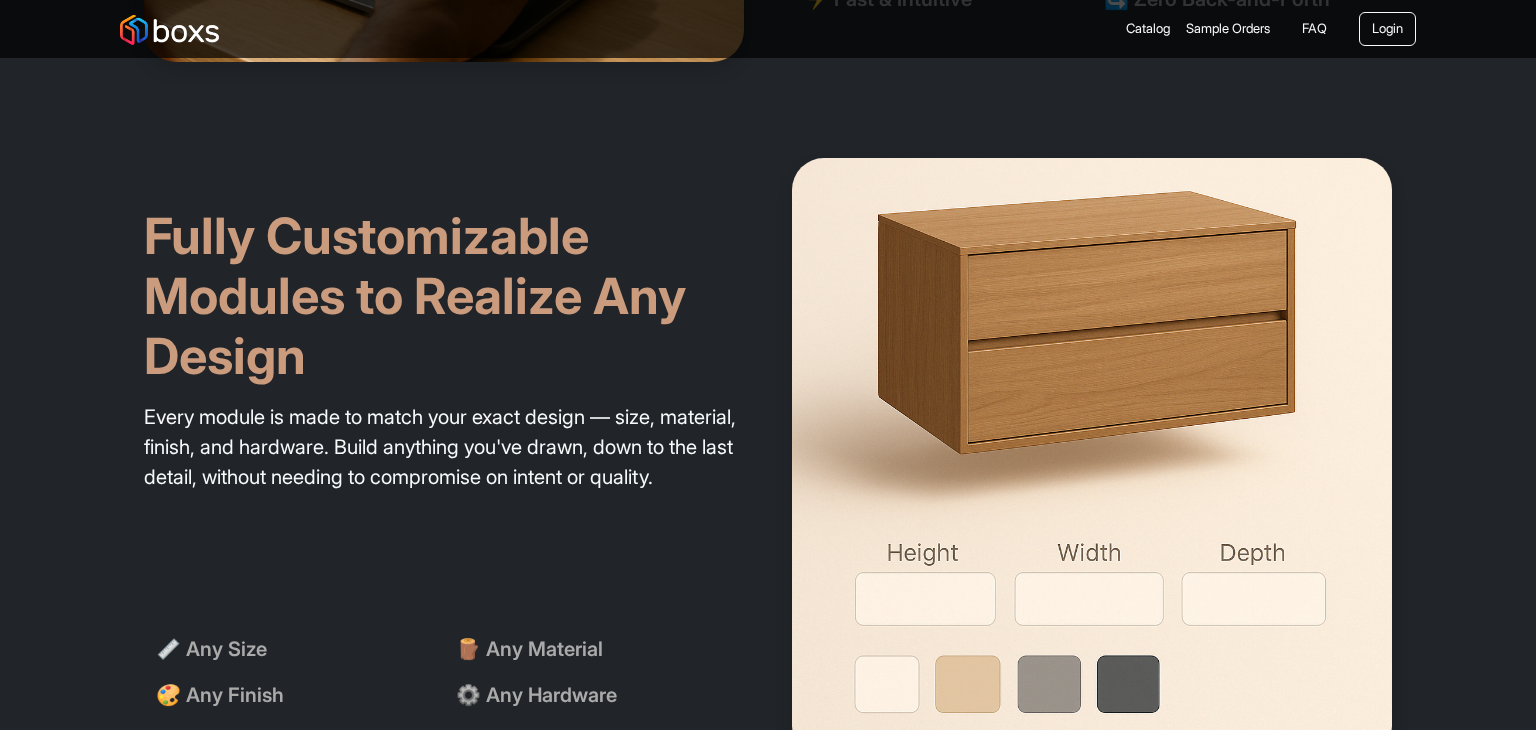 scroll, scrollTop: 2280, scrollLeft: 0, axis: vertical 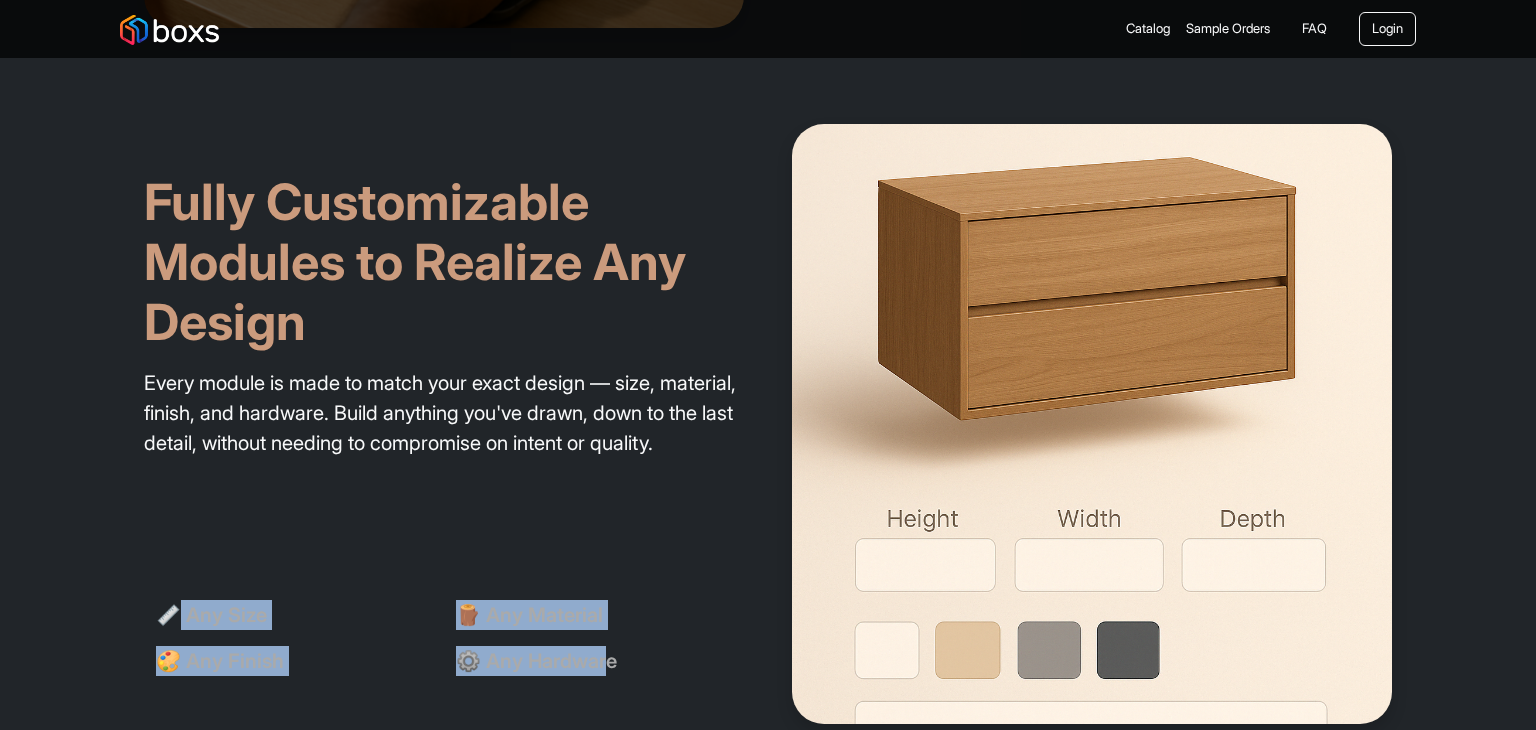 drag, startPoint x: 340, startPoint y: 624, endPoint x: 620, endPoint y: 665, distance: 282.98587 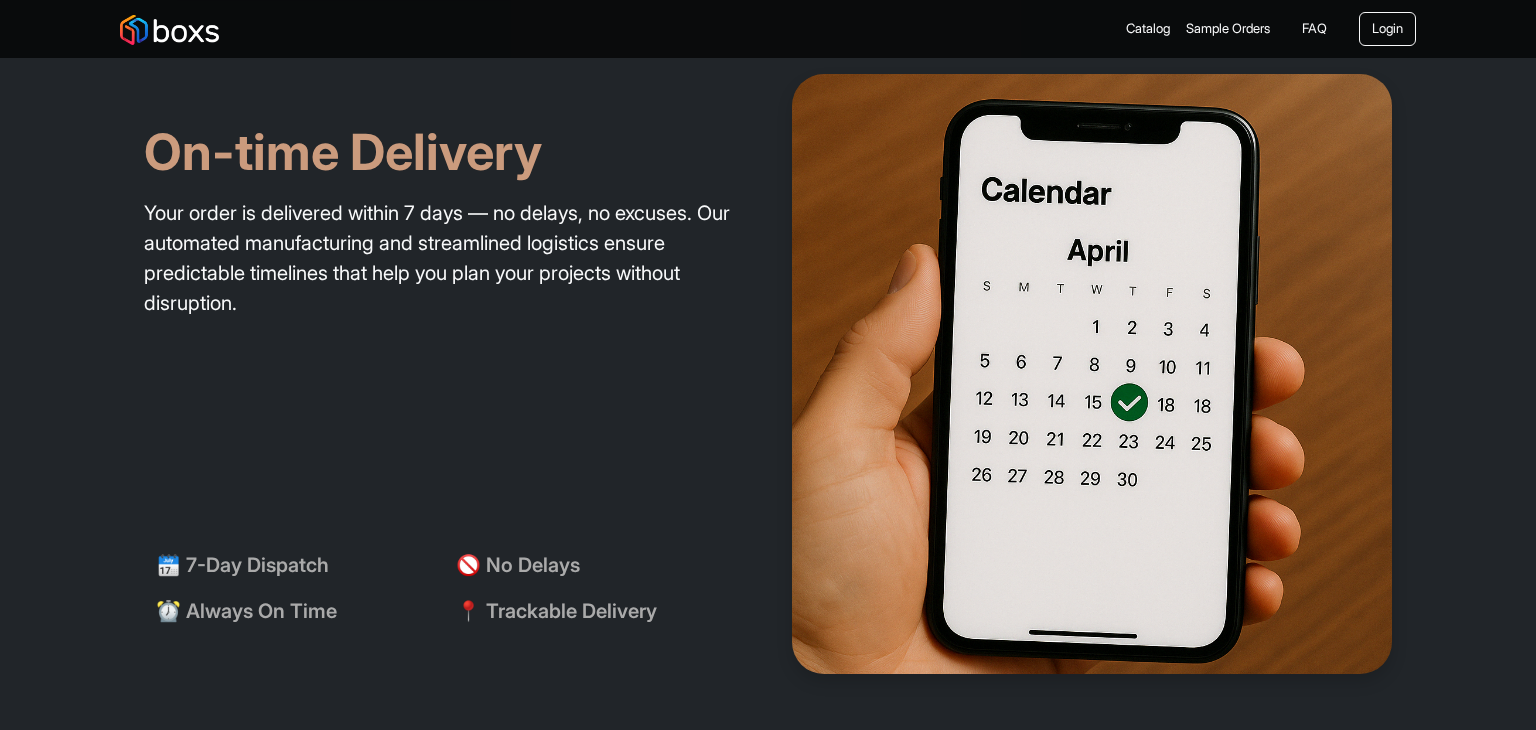 scroll, scrollTop: 3780, scrollLeft: 0, axis: vertical 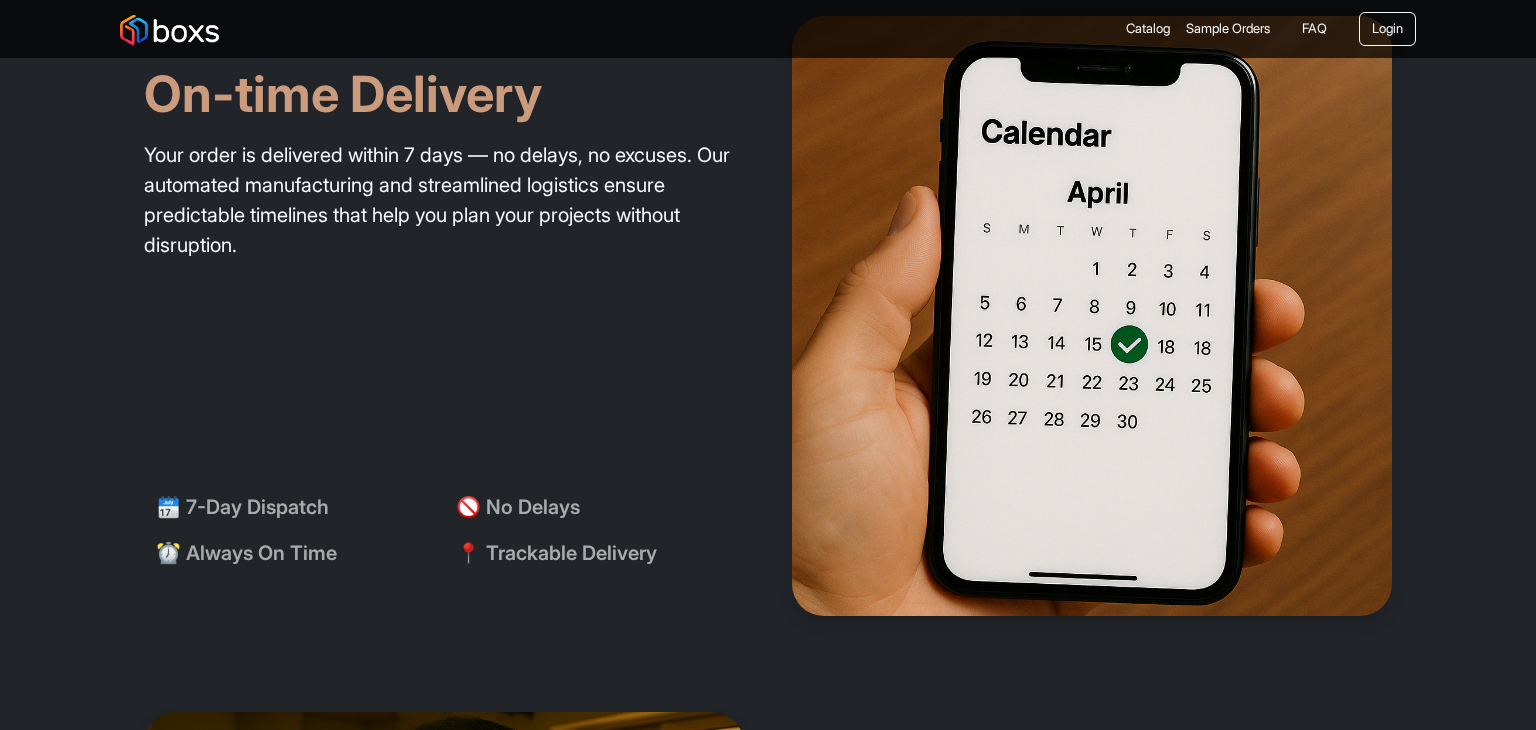 drag, startPoint x: 157, startPoint y: 488, endPoint x: 177, endPoint y: 492, distance: 20.396078 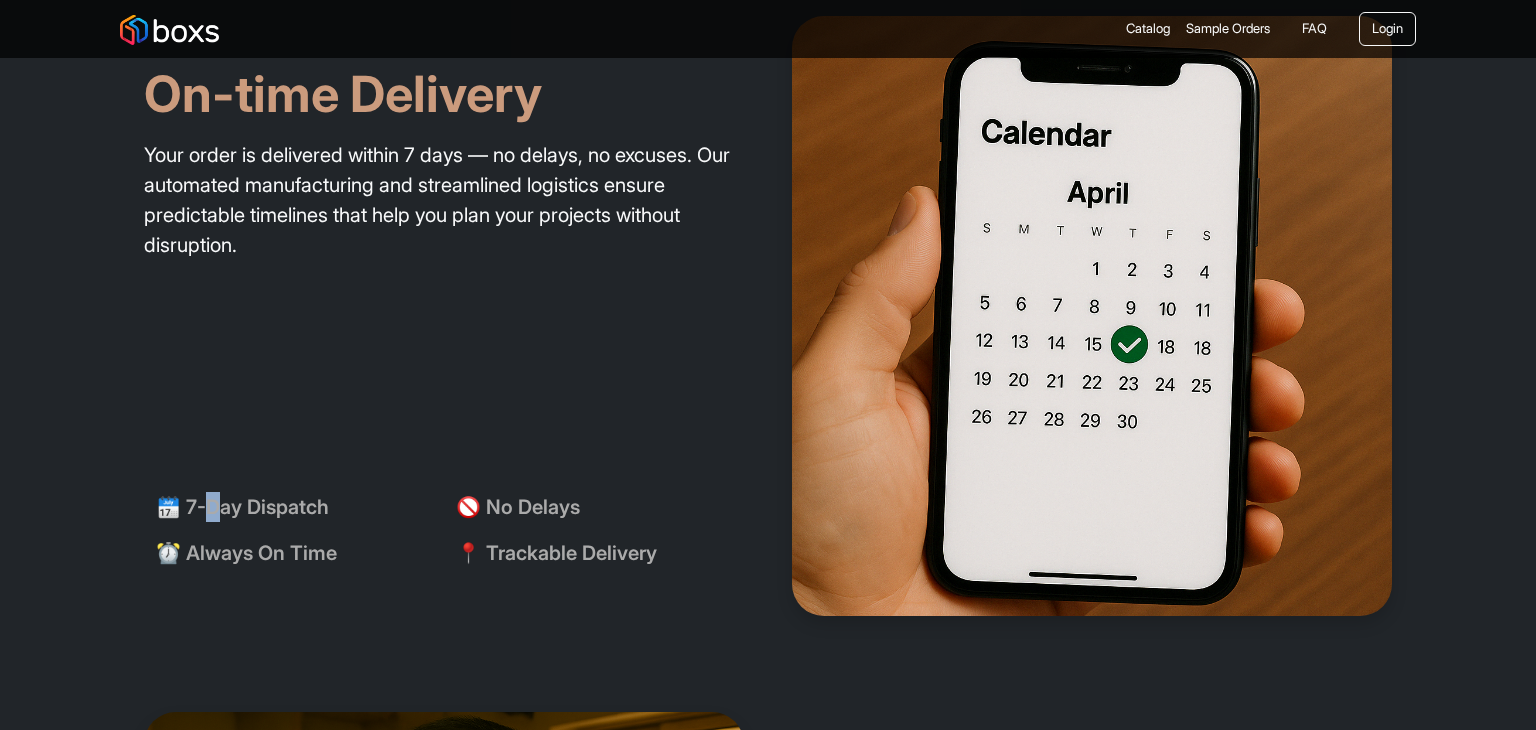 click on "🗓️ 7-Day Dispatch" at bounding box center (242, 507) 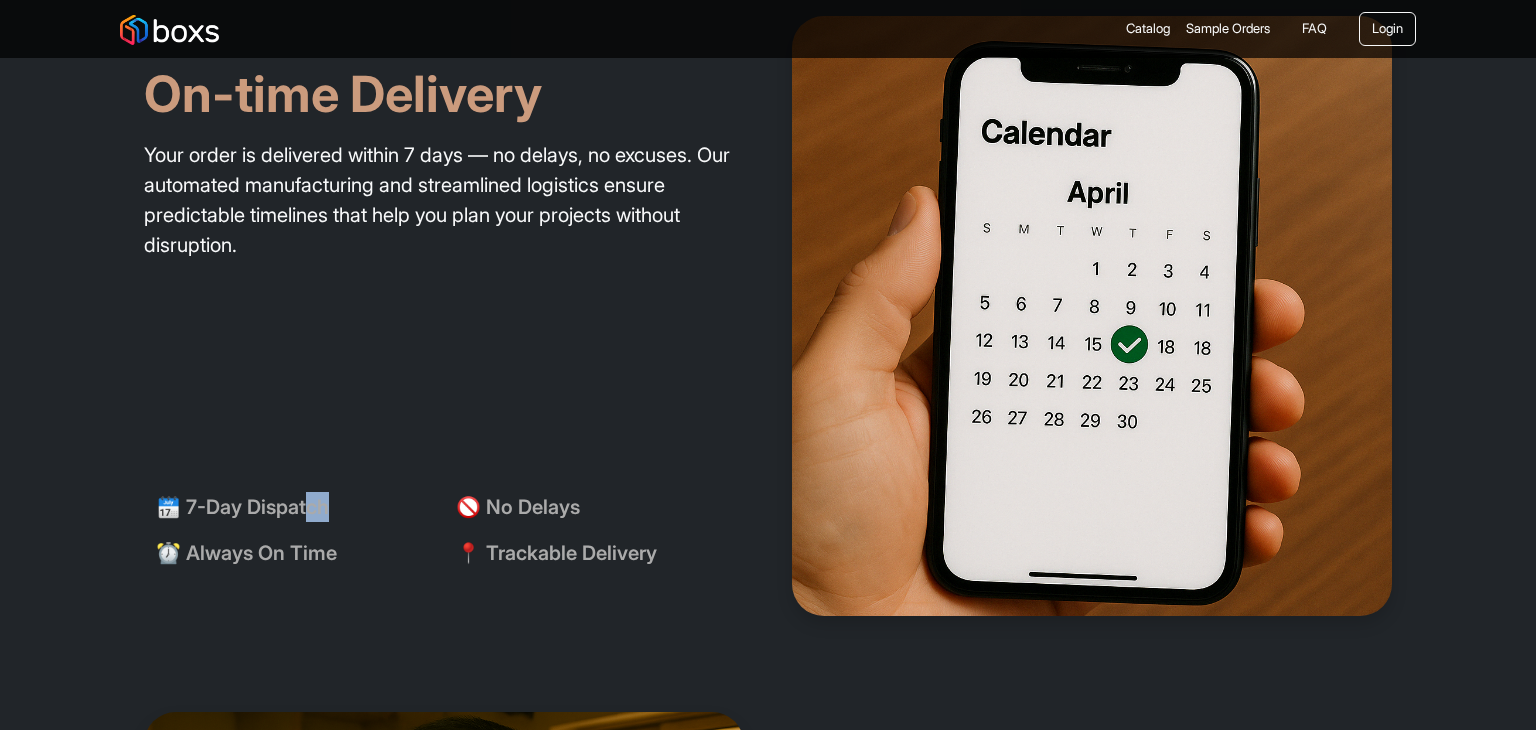 drag, startPoint x: 356, startPoint y: 527, endPoint x: 371, endPoint y: 520, distance: 16.552946 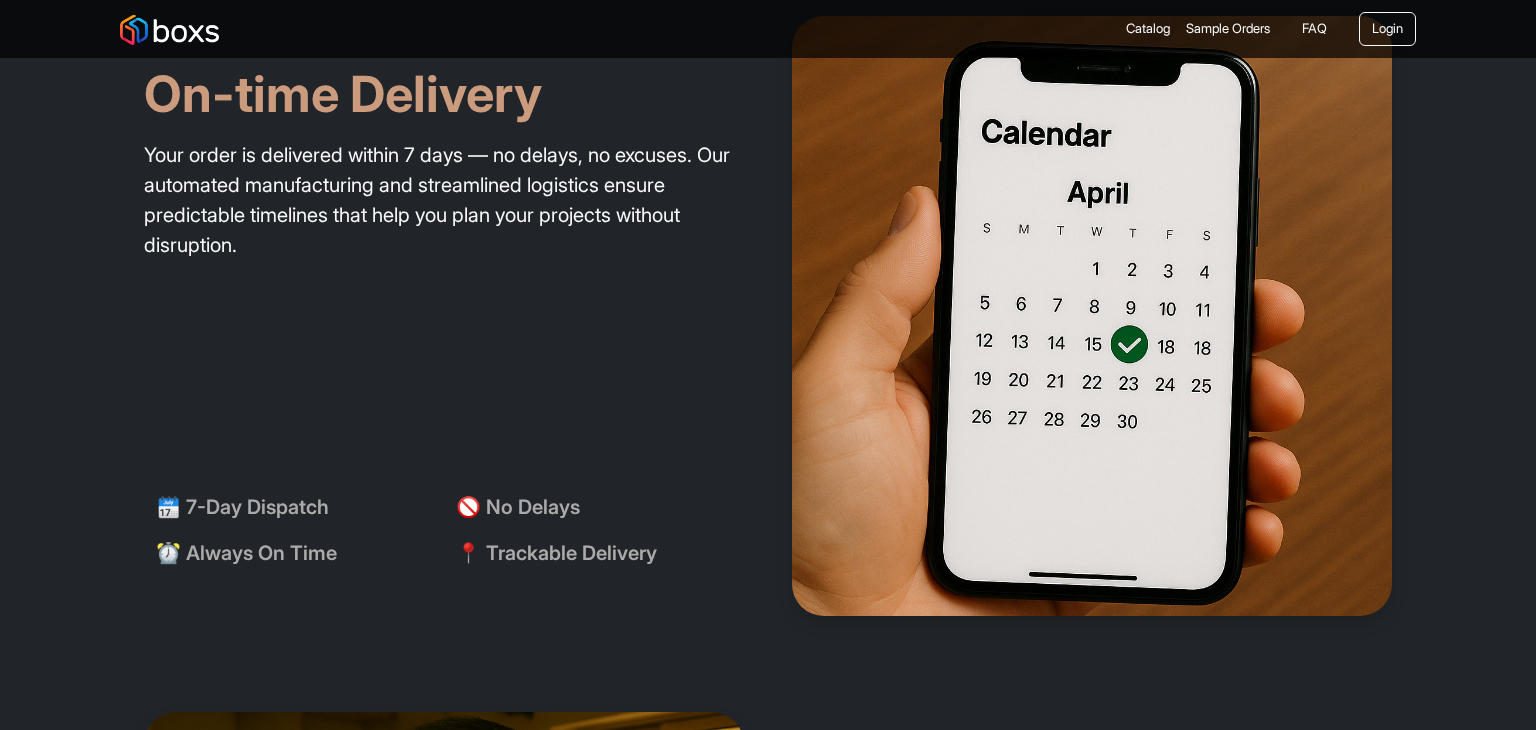 drag, startPoint x: 359, startPoint y: 503, endPoint x: 313, endPoint y: 495, distance: 46.69047 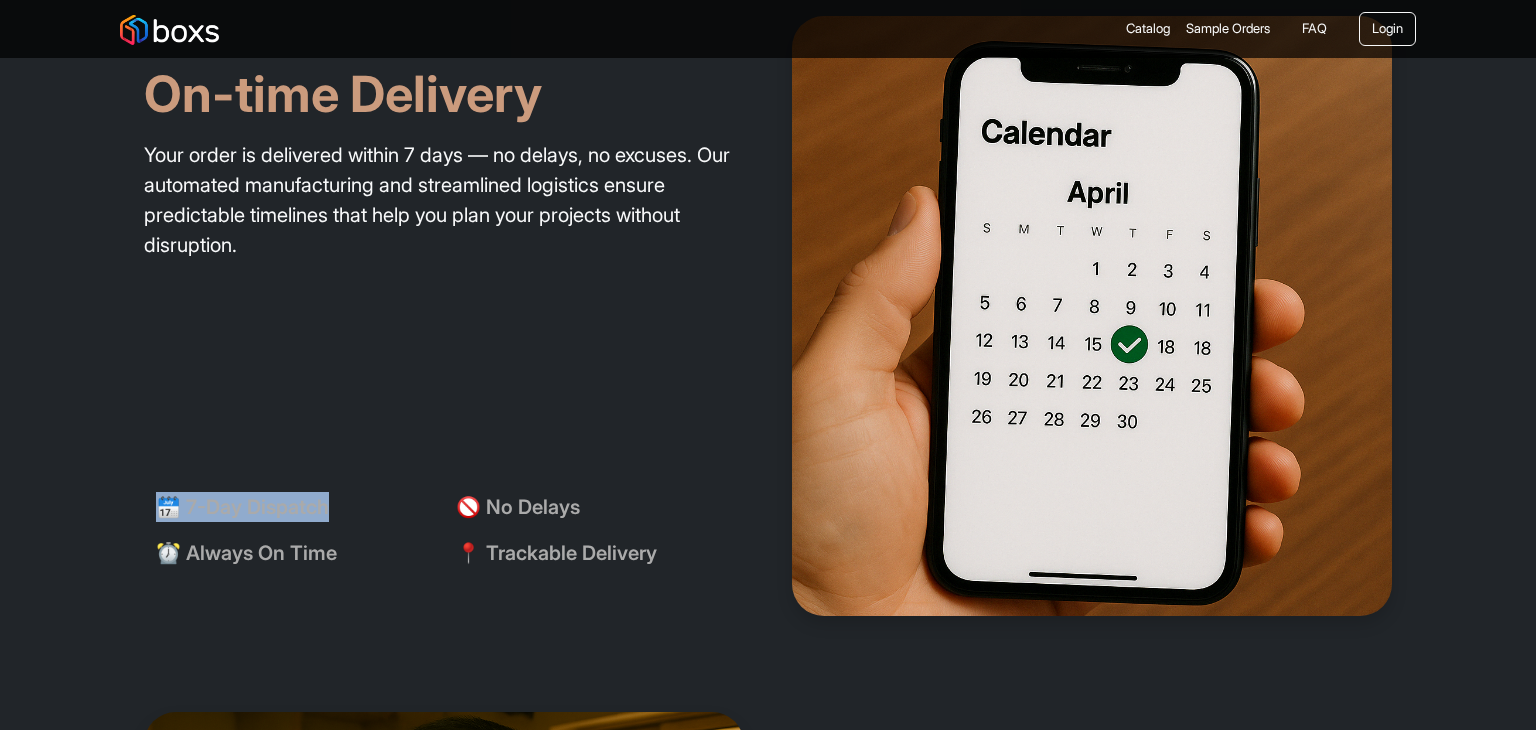 drag, startPoint x: 164, startPoint y: 493, endPoint x: 376, endPoint y: 496, distance: 212.02122 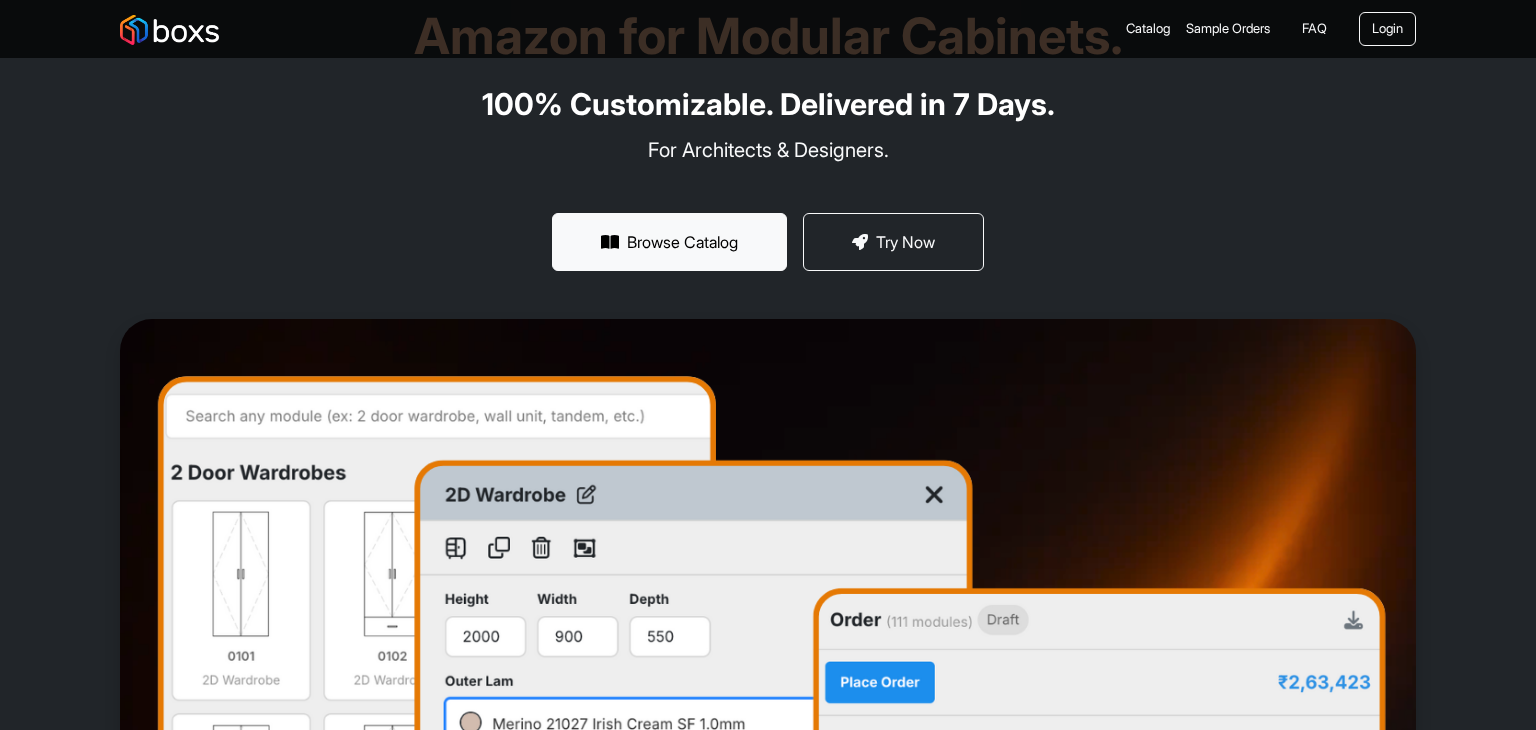 scroll, scrollTop: 0, scrollLeft: 0, axis: both 